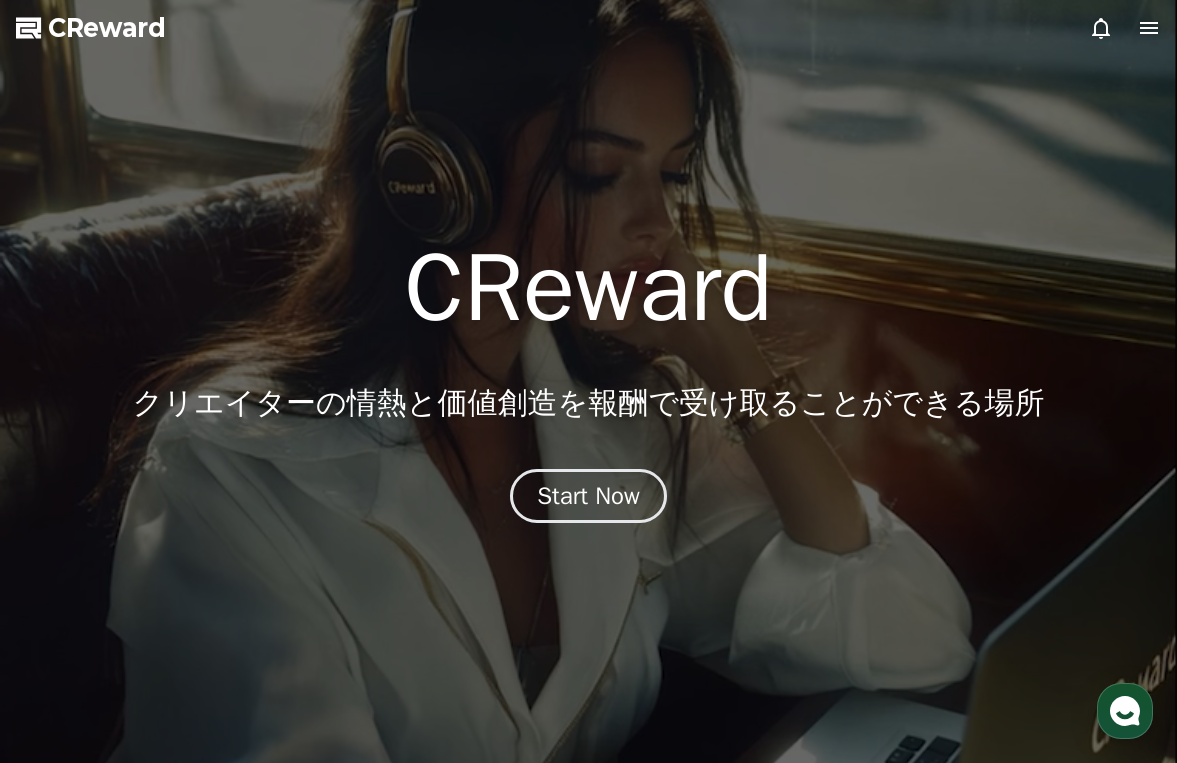 scroll, scrollTop: 0, scrollLeft: 0, axis: both 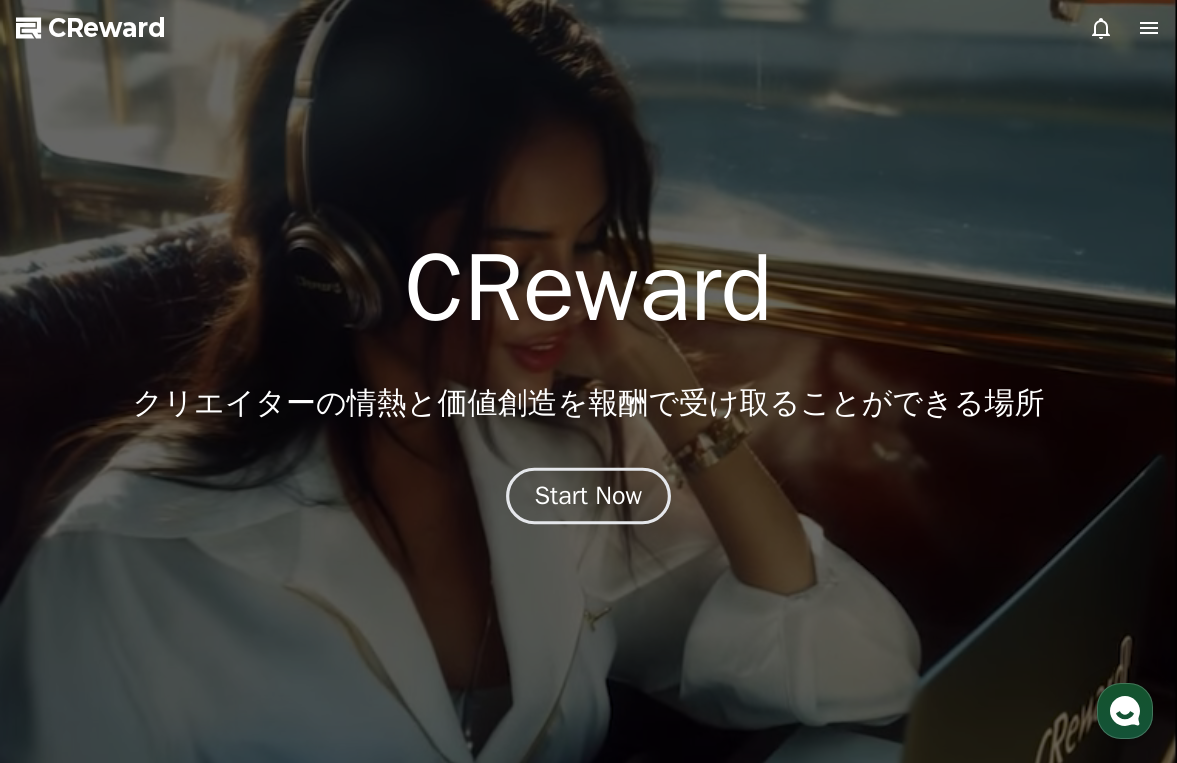 click on "Start Now" at bounding box center [589, 496] 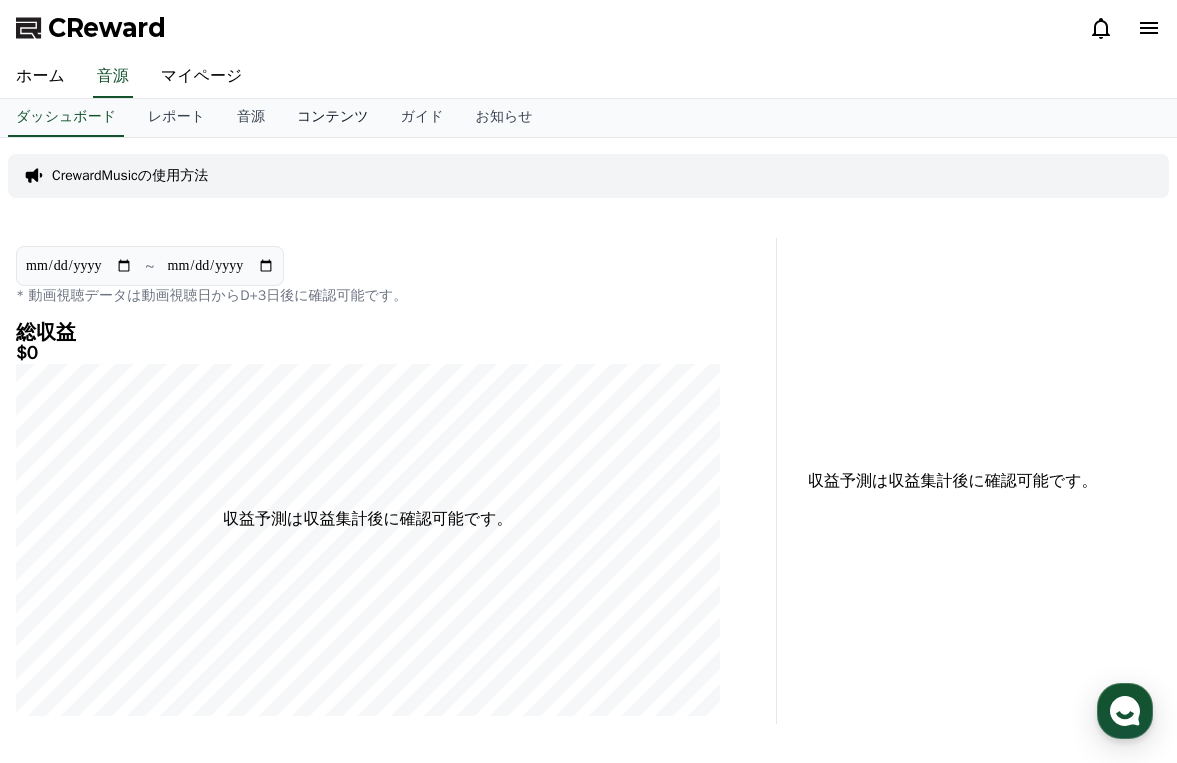 click on "コンテンツ" at bounding box center [333, 118] 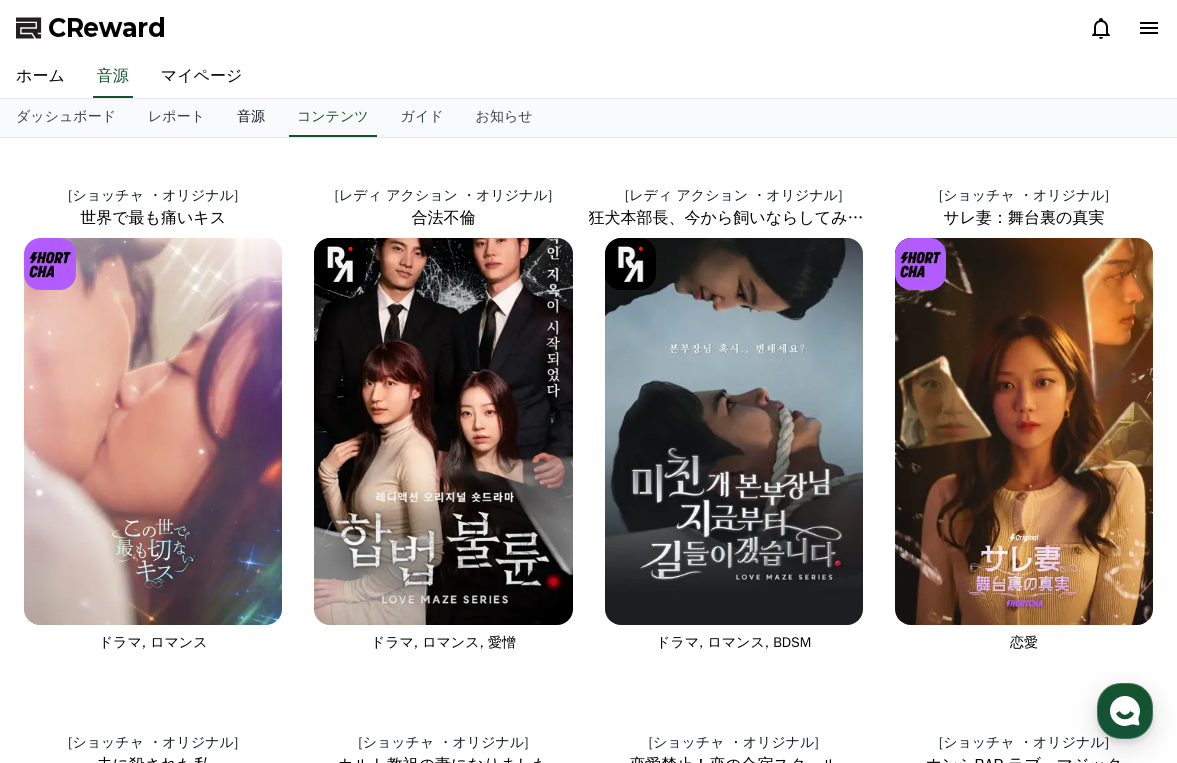 click on "音源" at bounding box center (251, 118) 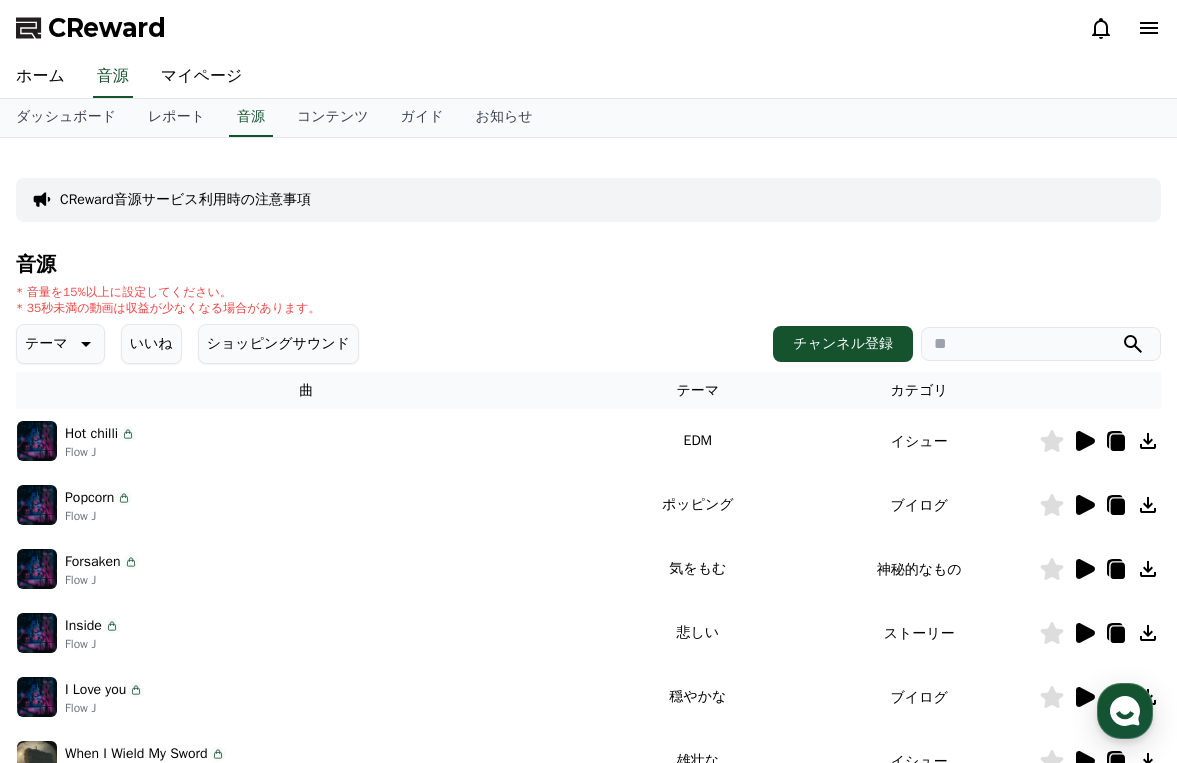 click at bounding box center (1041, 344) 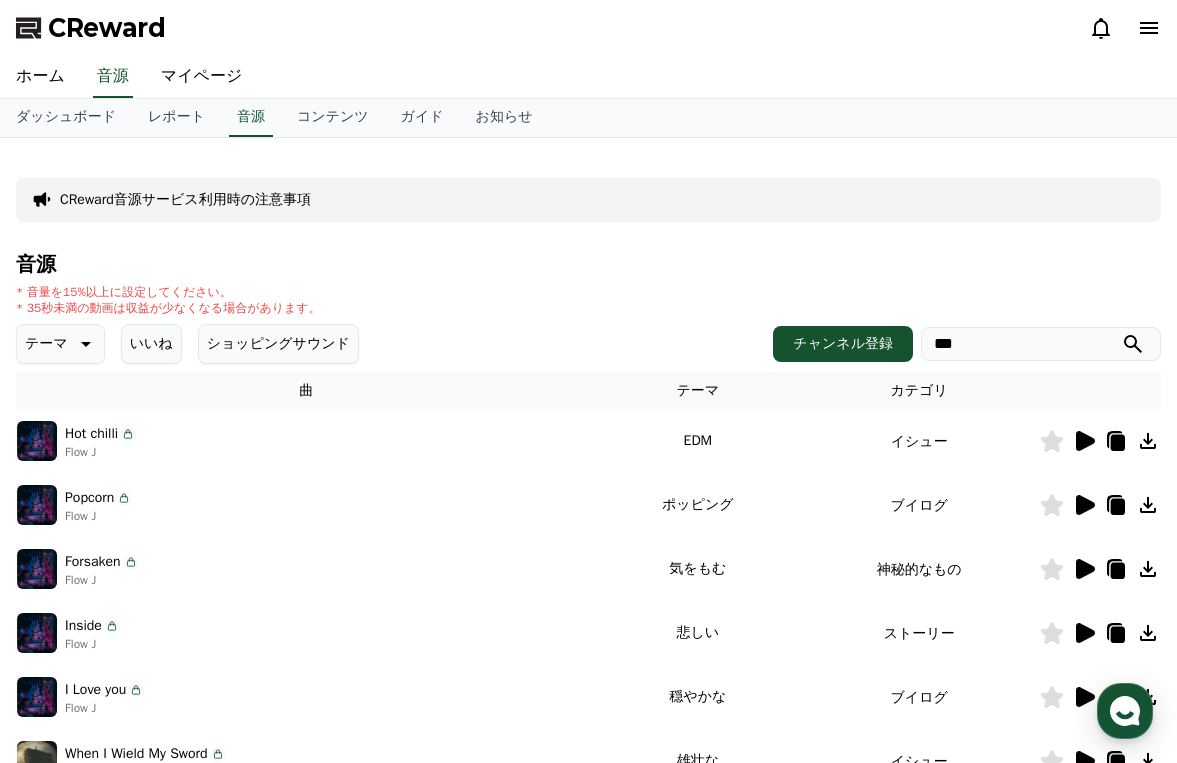 click at bounding box center [1133, 344] 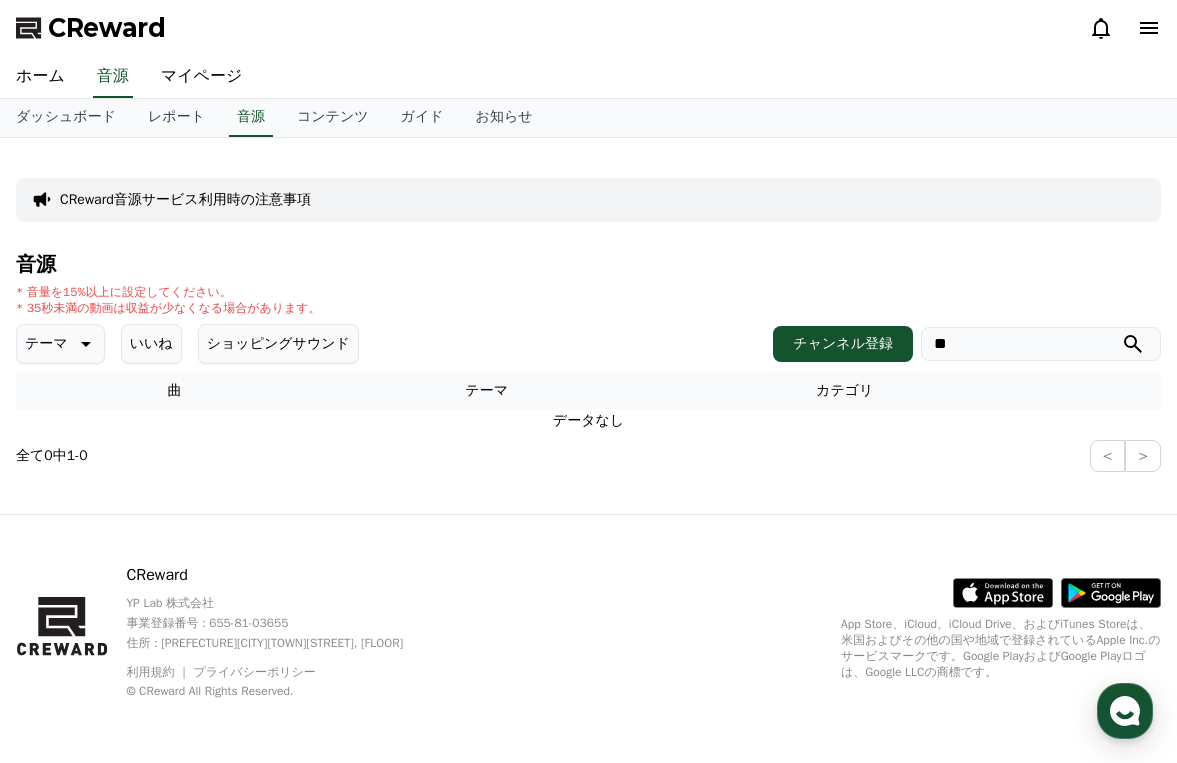 type on "*" 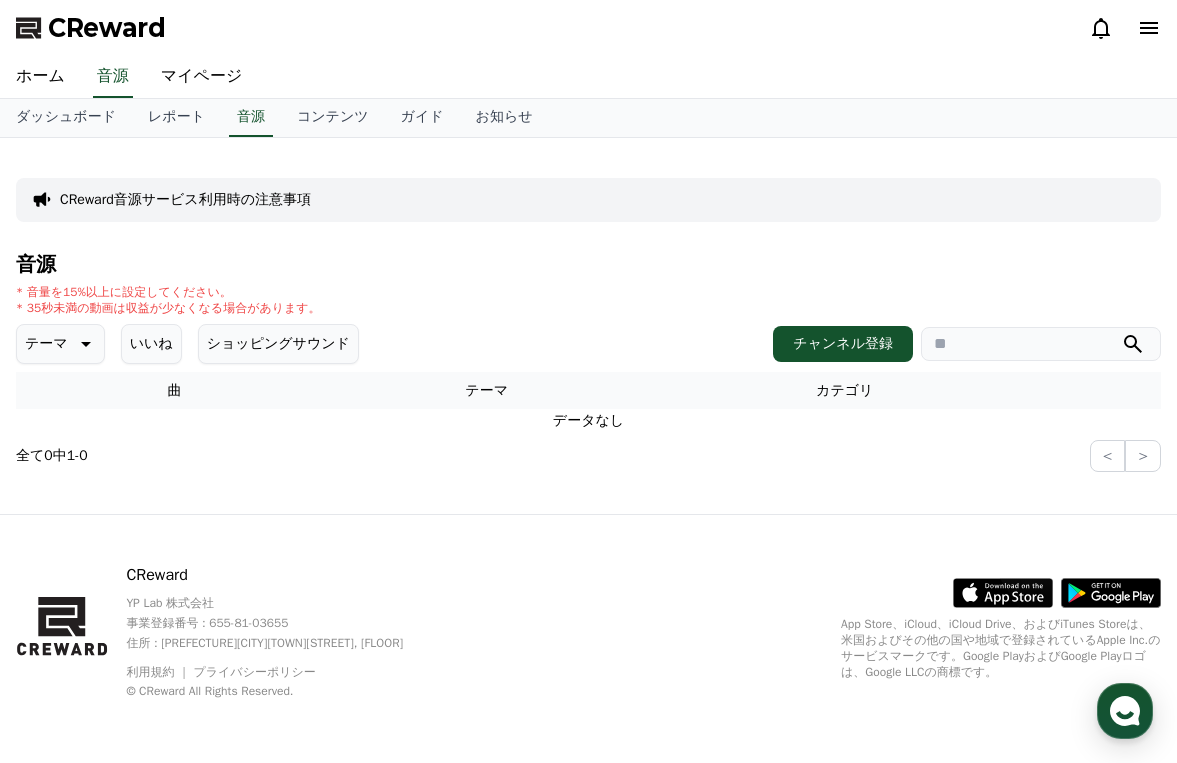 type 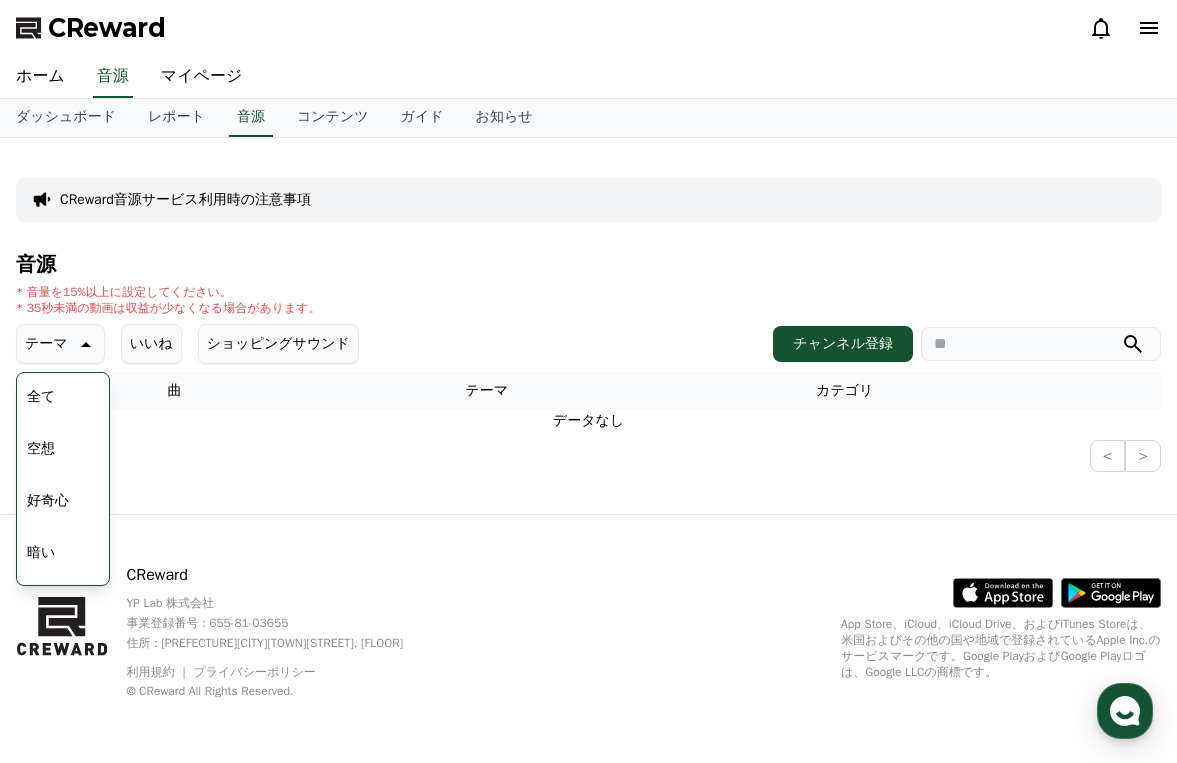 click on "空想" at bounding box center (41, 449) 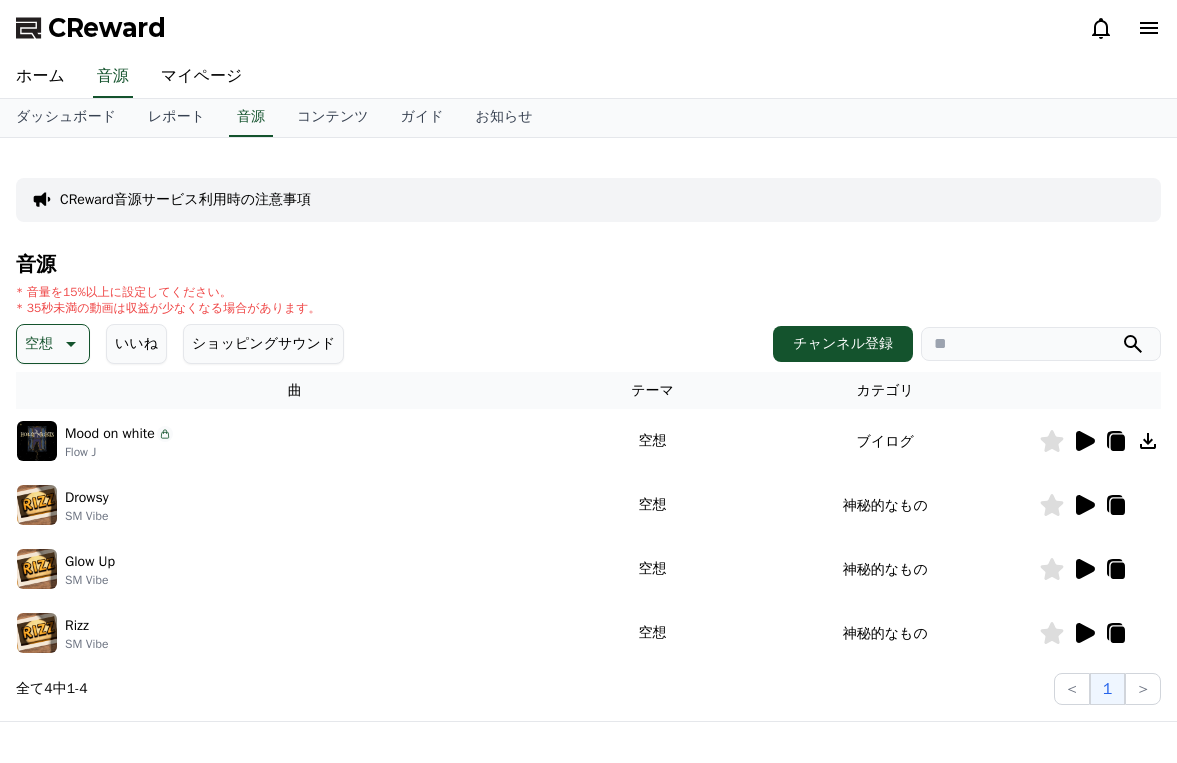 scroll, scrollTop: 0, scrollLeft: 0, axis: both 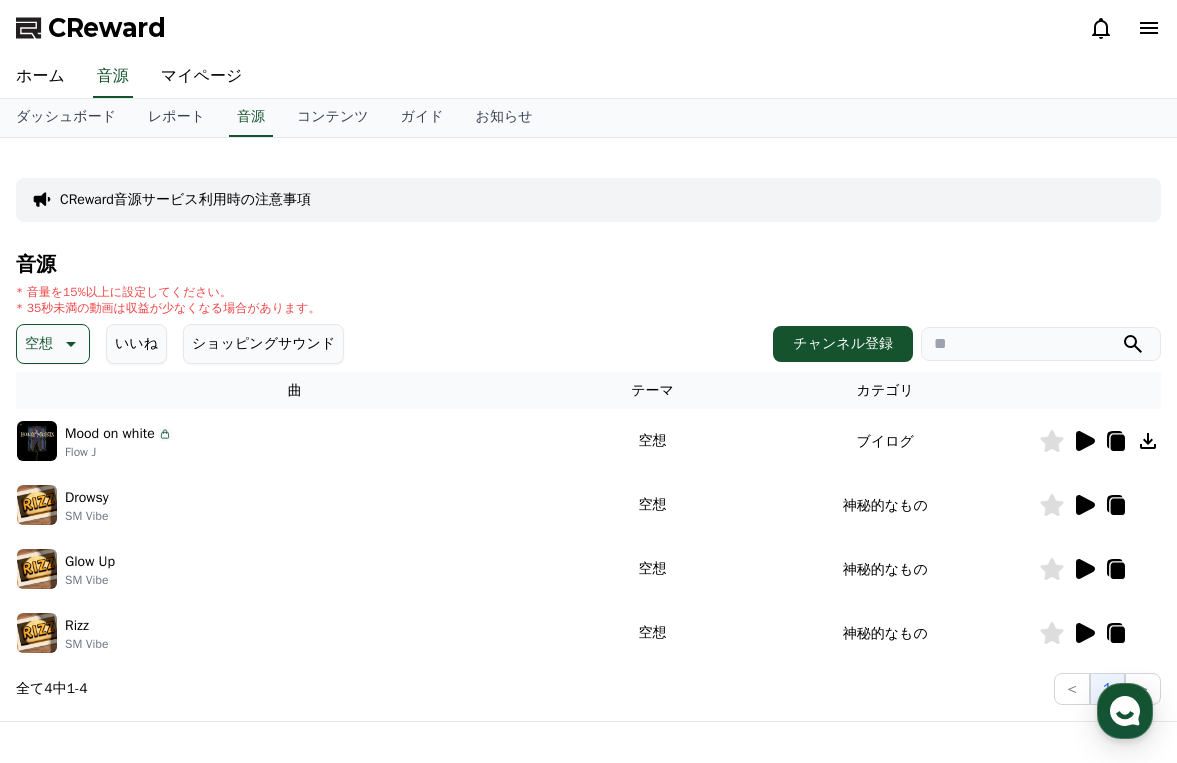 click 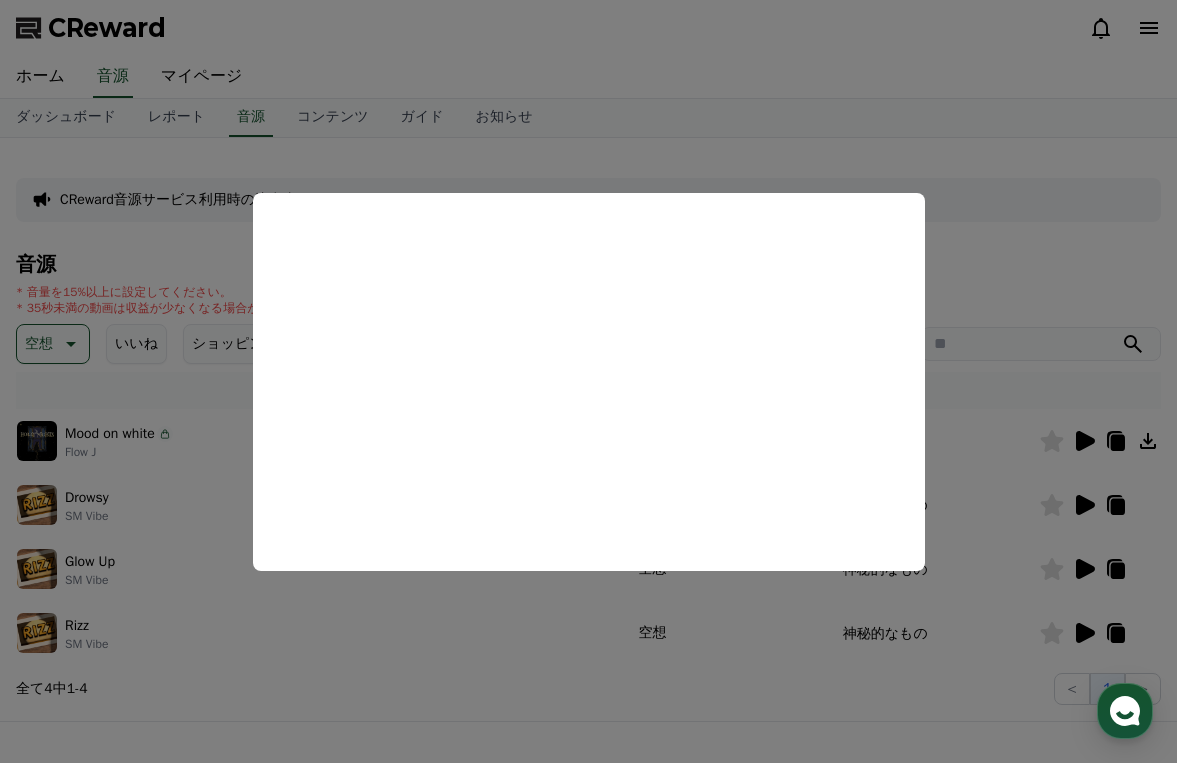 click at bounding box center (588, 381) 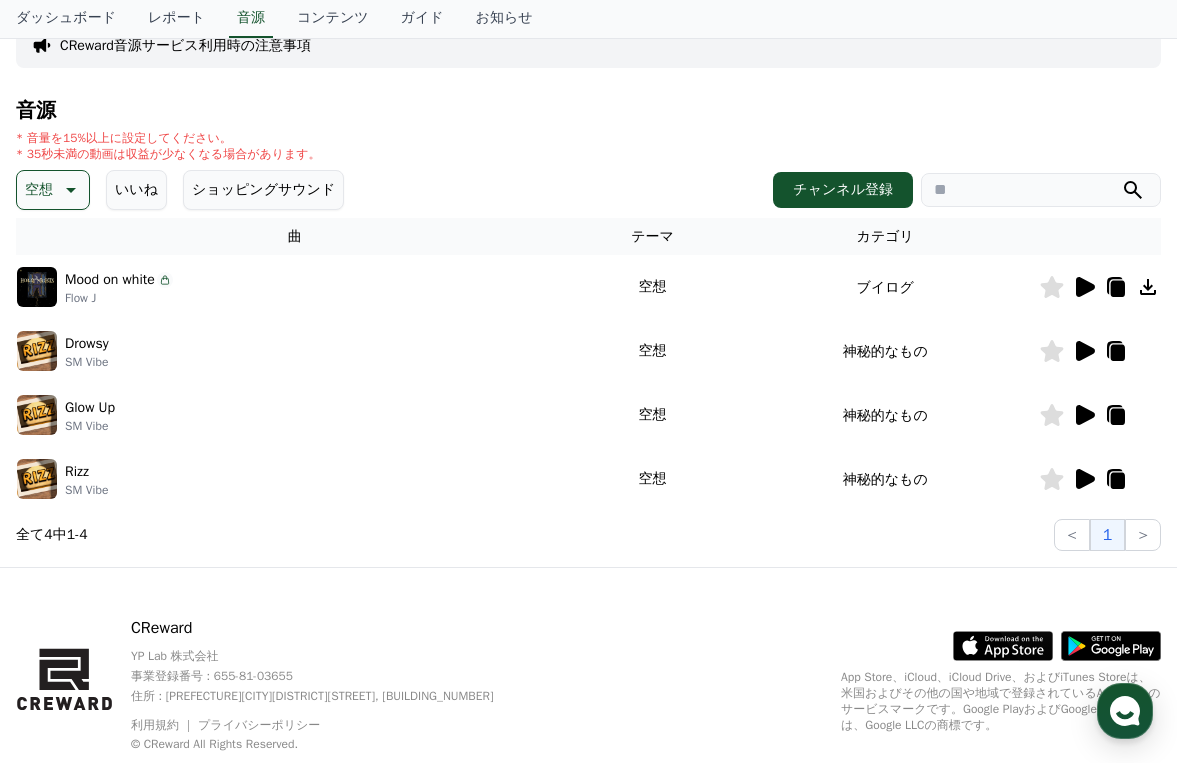 scroll, scrollTop: 136, scrollLeft: 0, axis: vertical 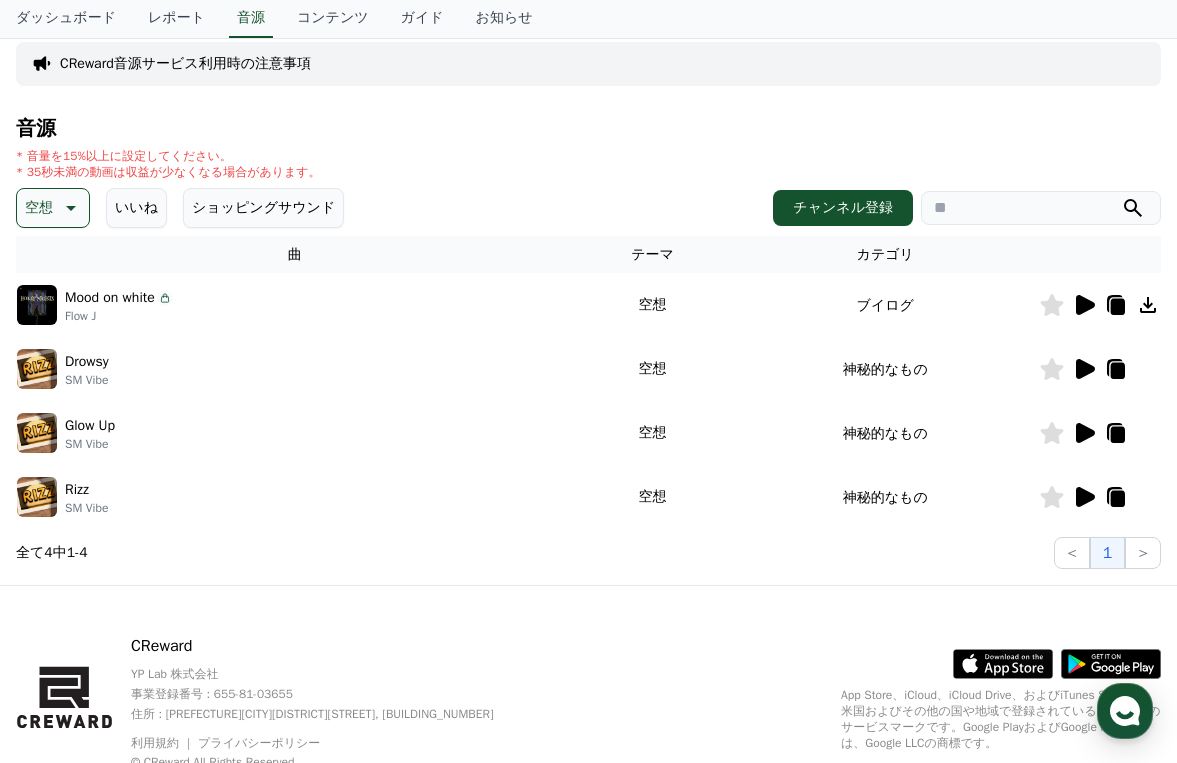 click 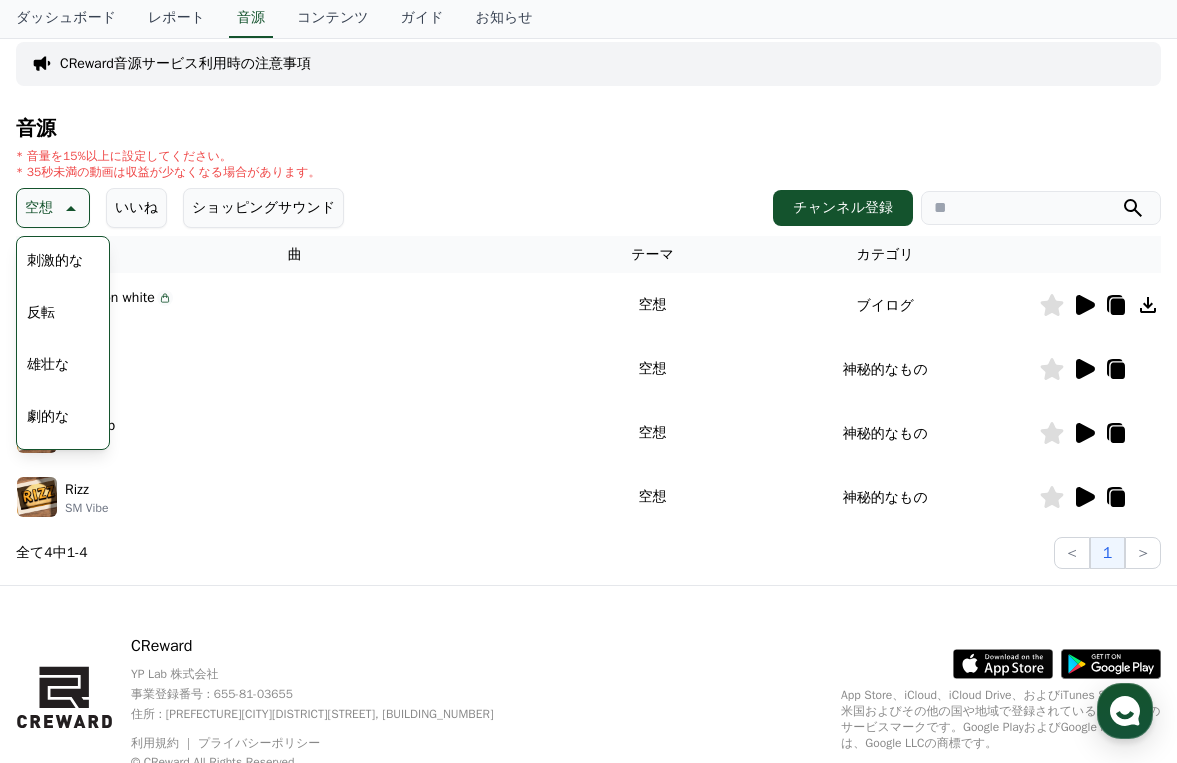 scroll, scrollTop: 322, scrollLeft: 0, axis: vertical 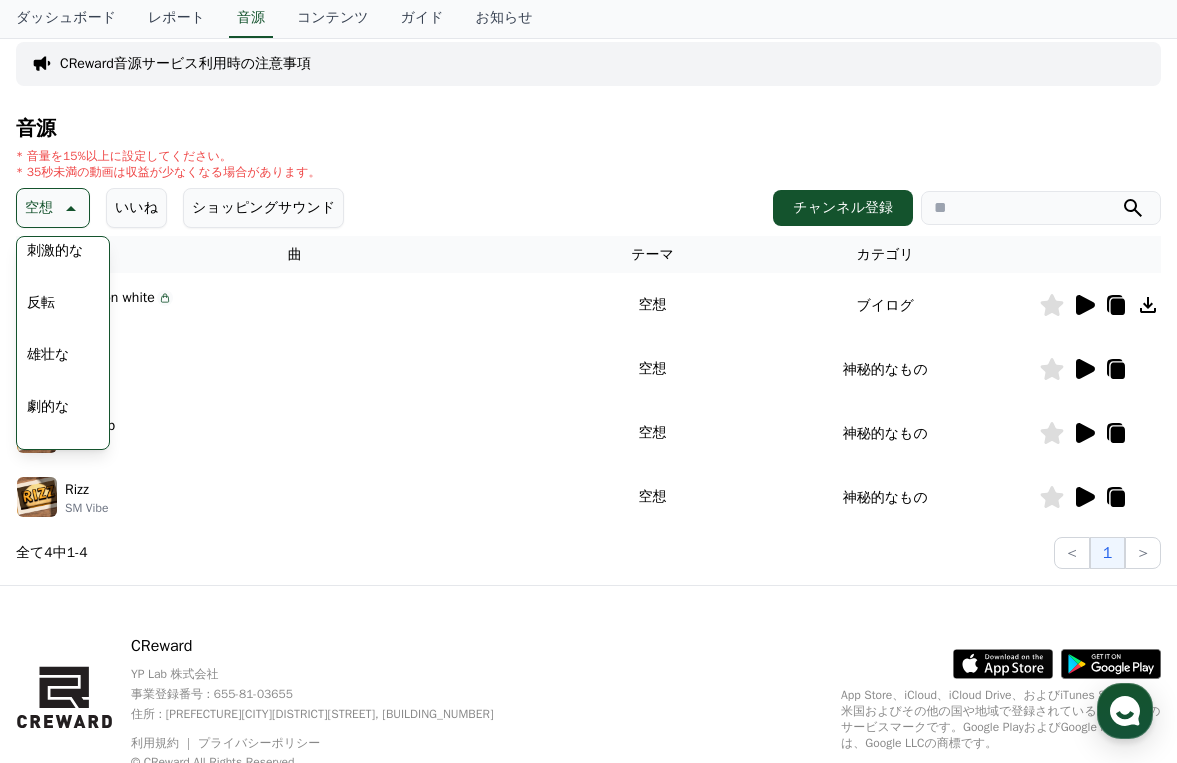 click on "雄壮な" at bounding box center [48, 355] 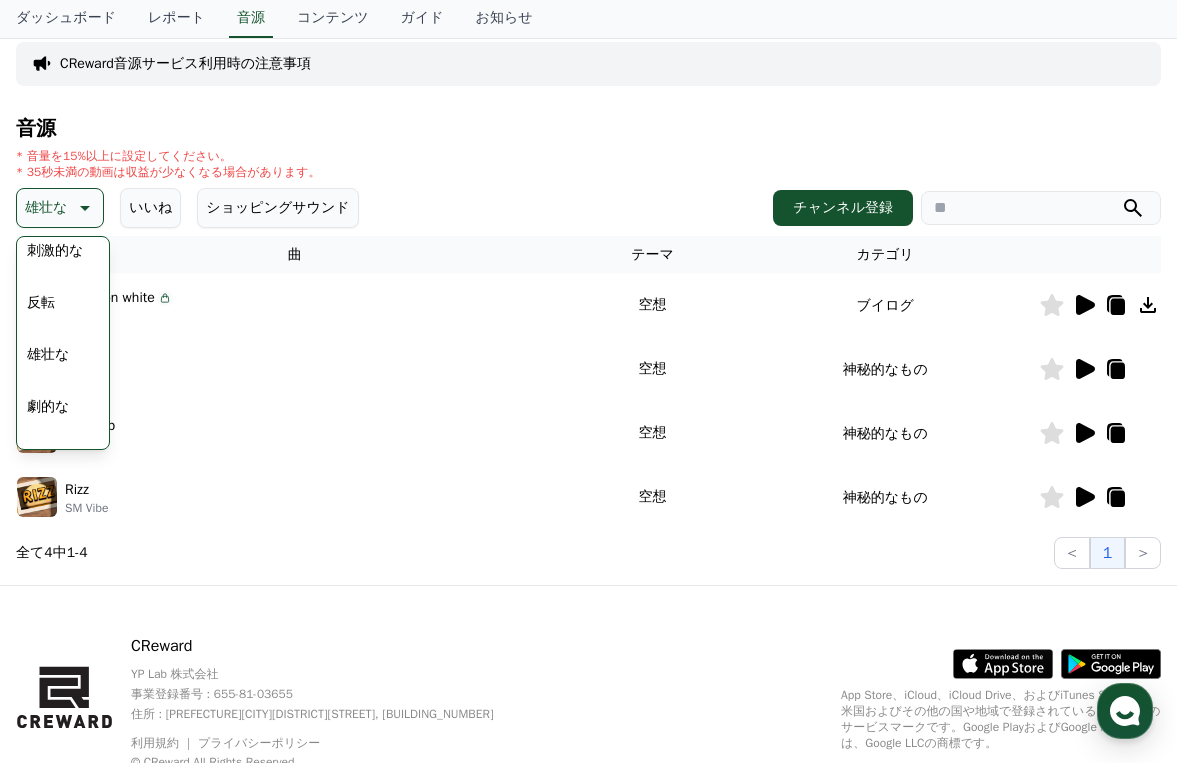 scroll, scrollTop: 323, scrollLeft: 0, axis: vertical 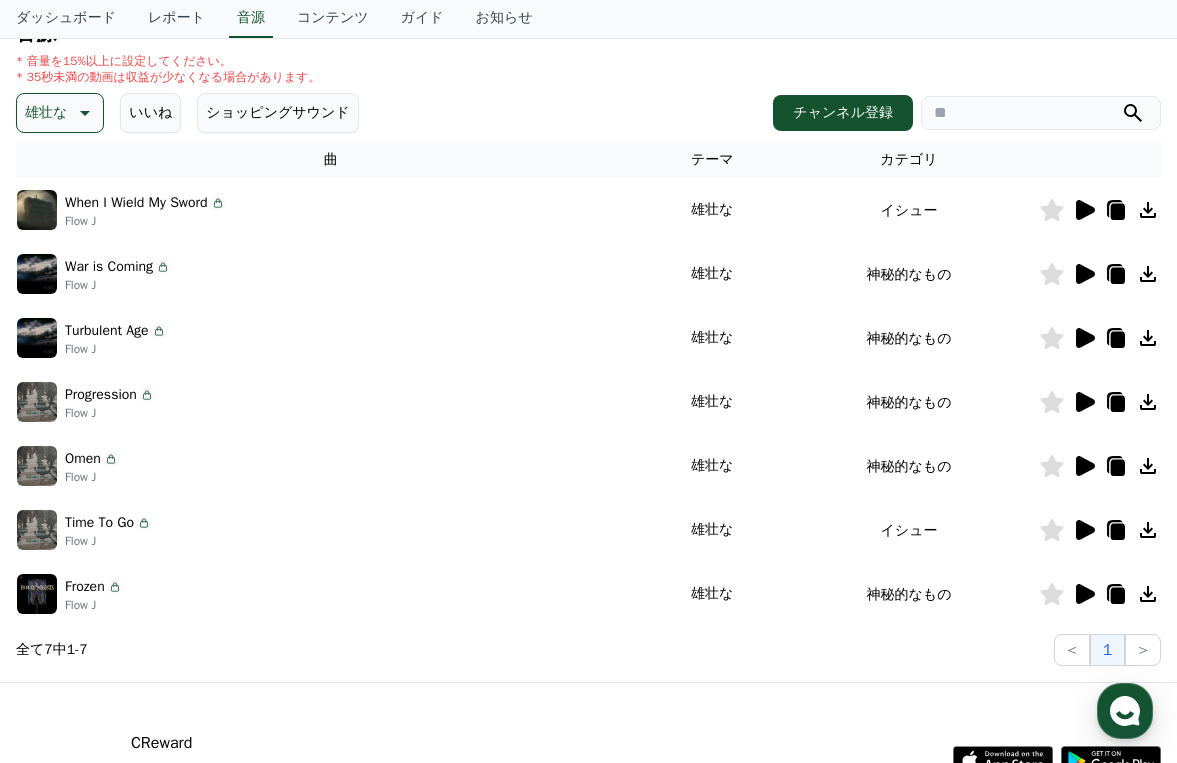 click 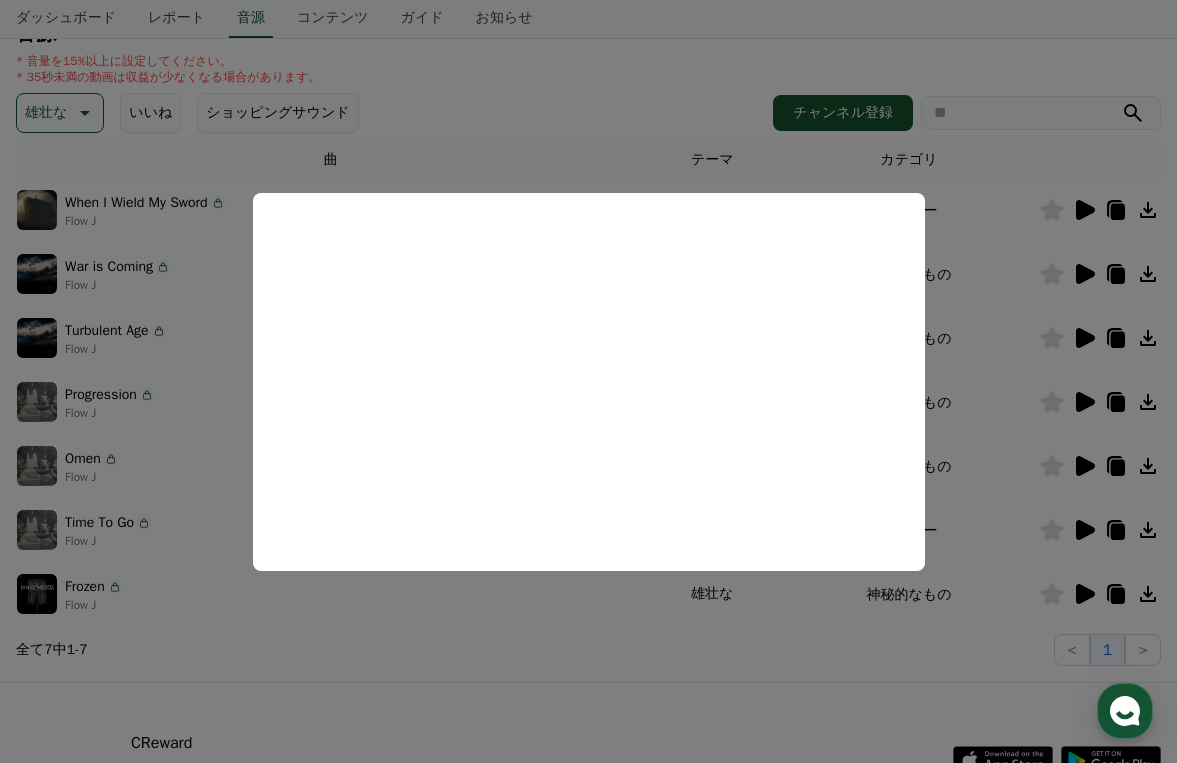 click at bounding box center (588, 381) 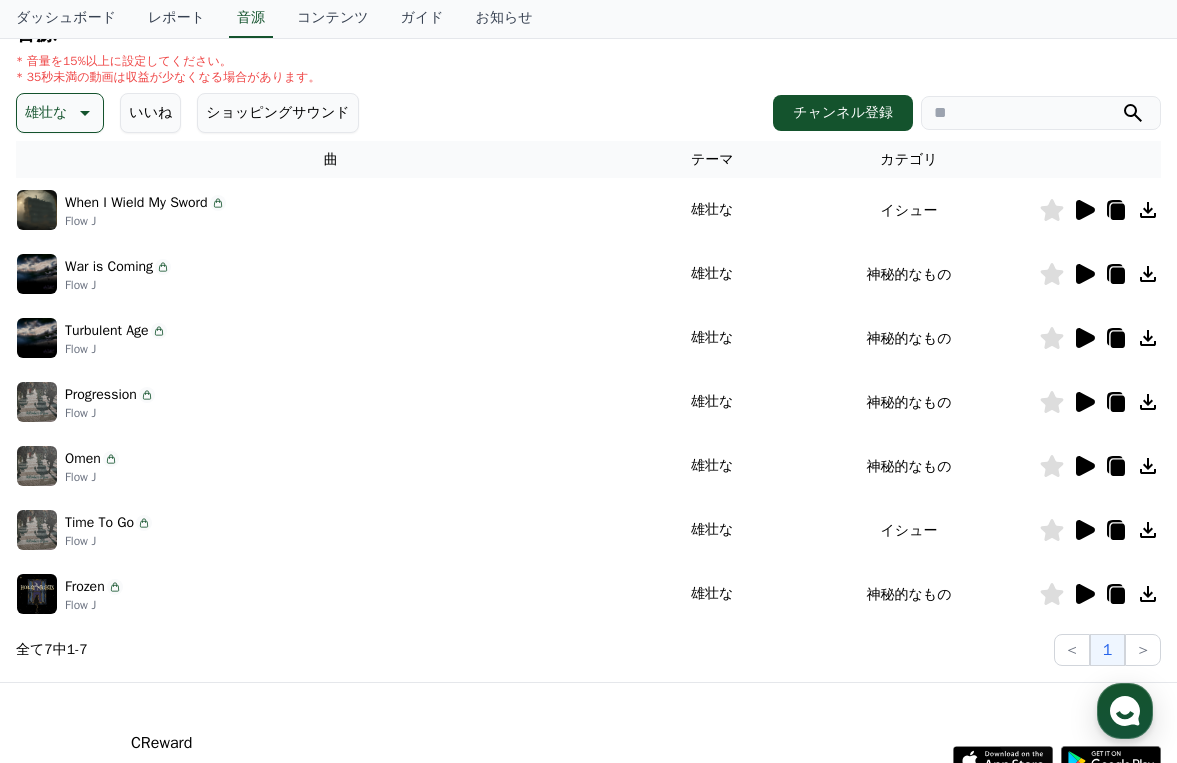 click 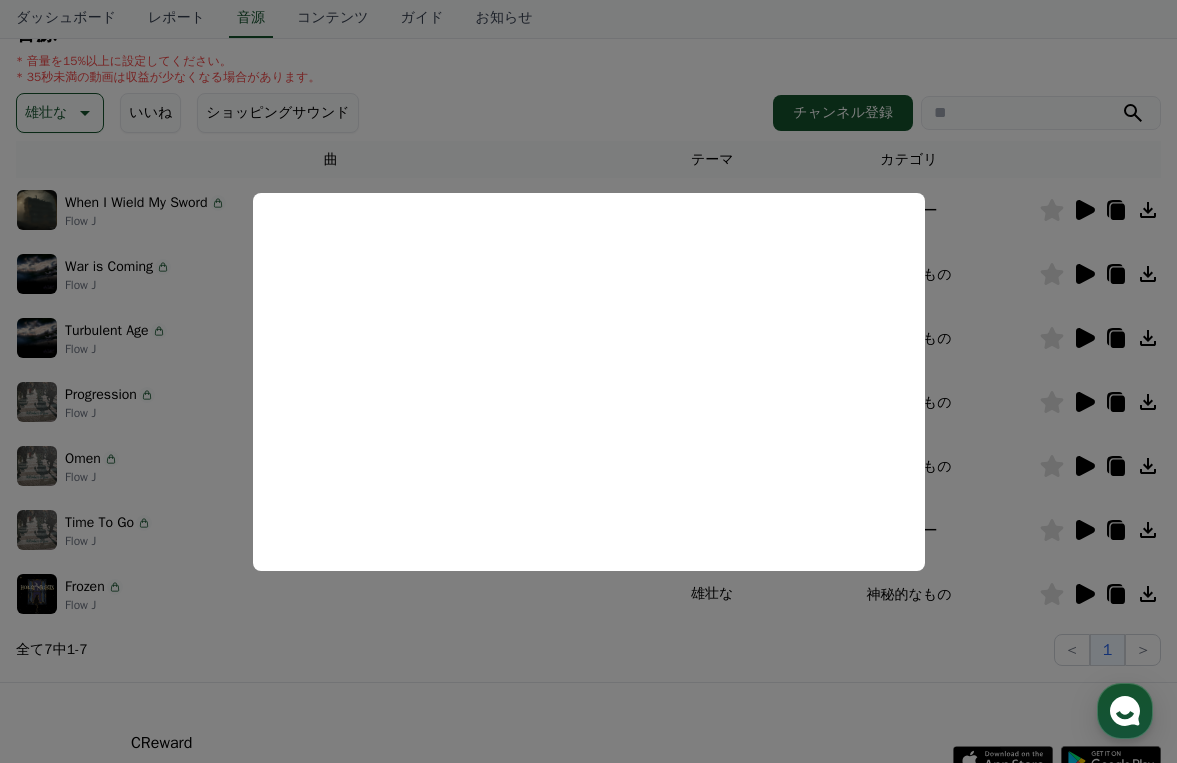 click at bounding box center [588, 381] 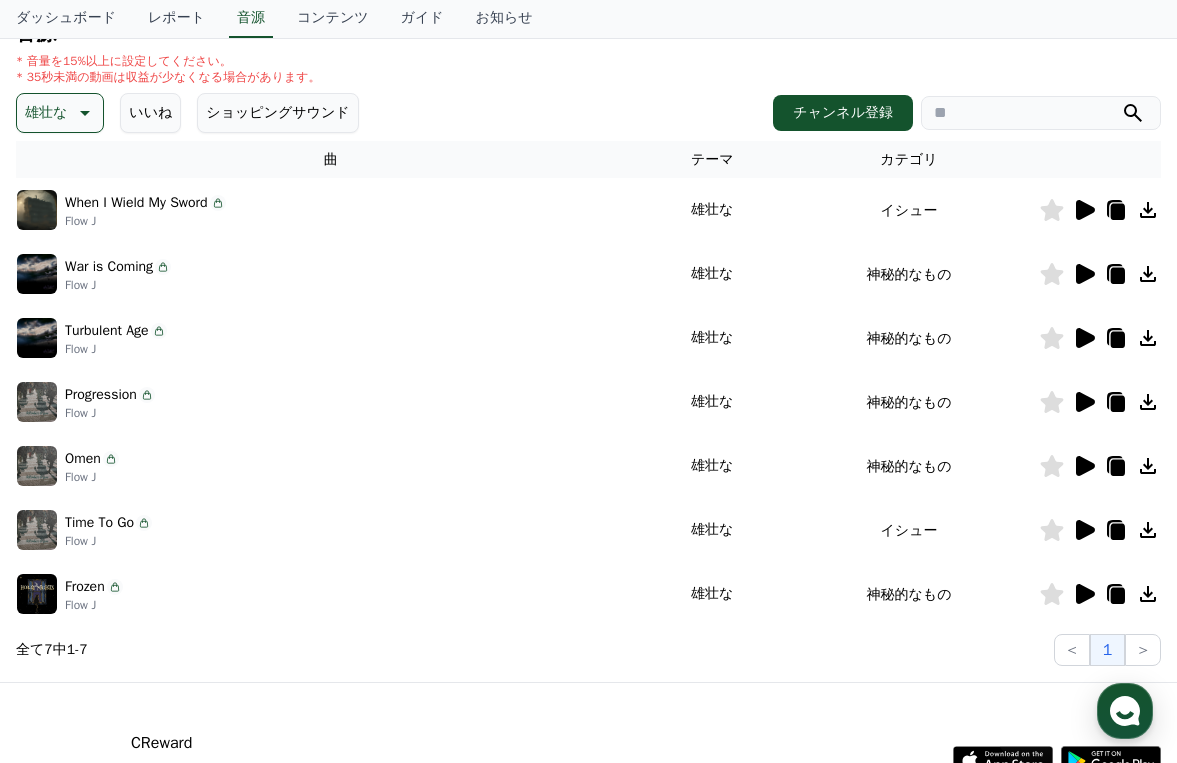 click 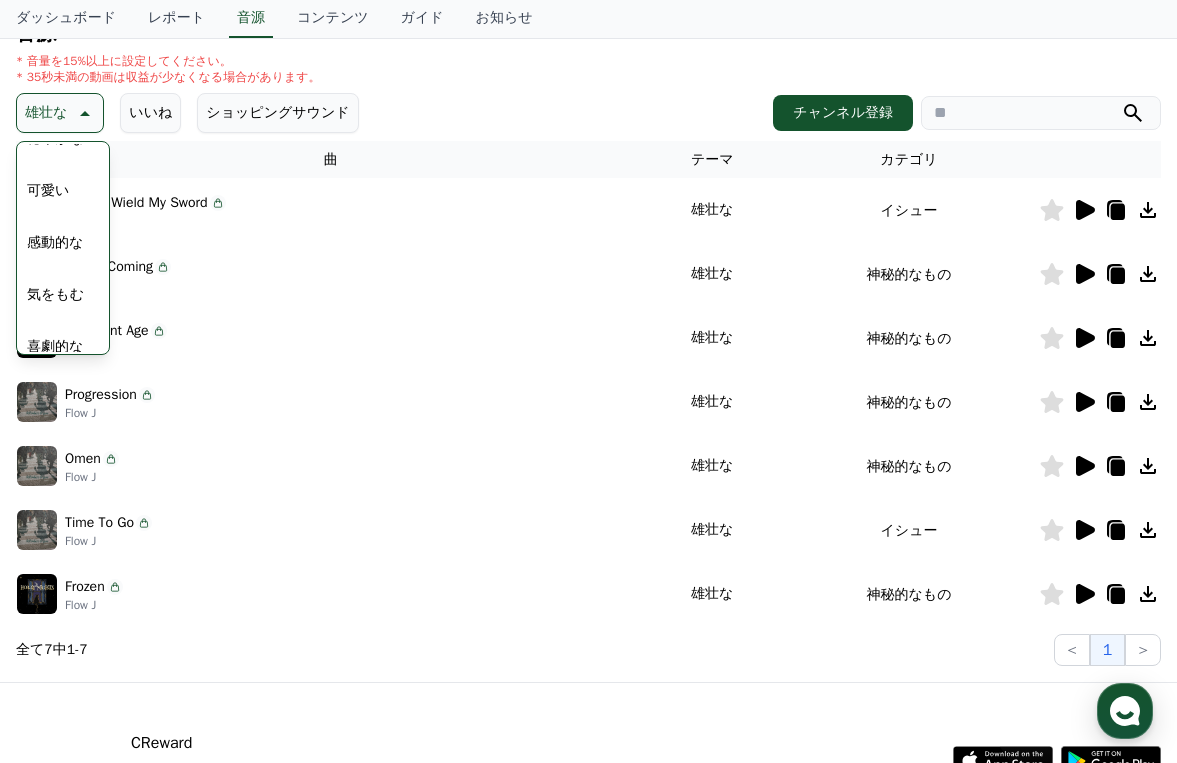 scroll, scrollTop: 824, scrollLeft: 0, axis: vertical 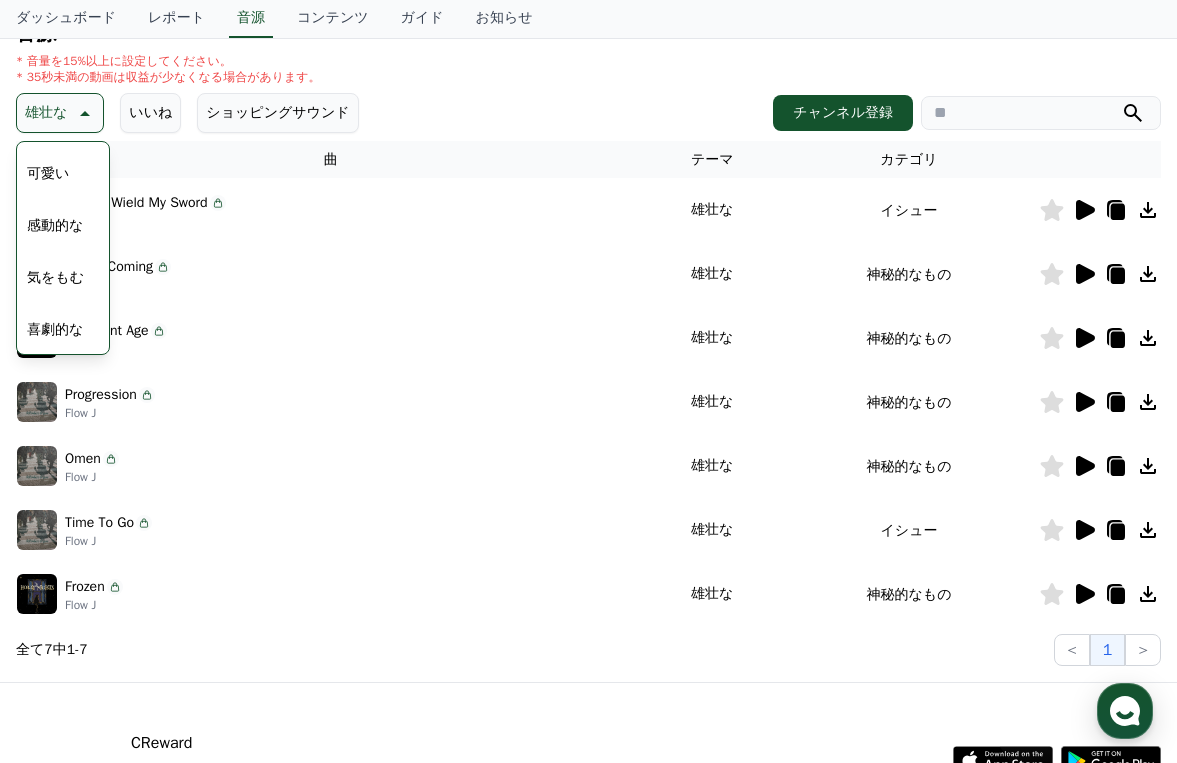 click on "感動的な" at bounding box center [55, 226] 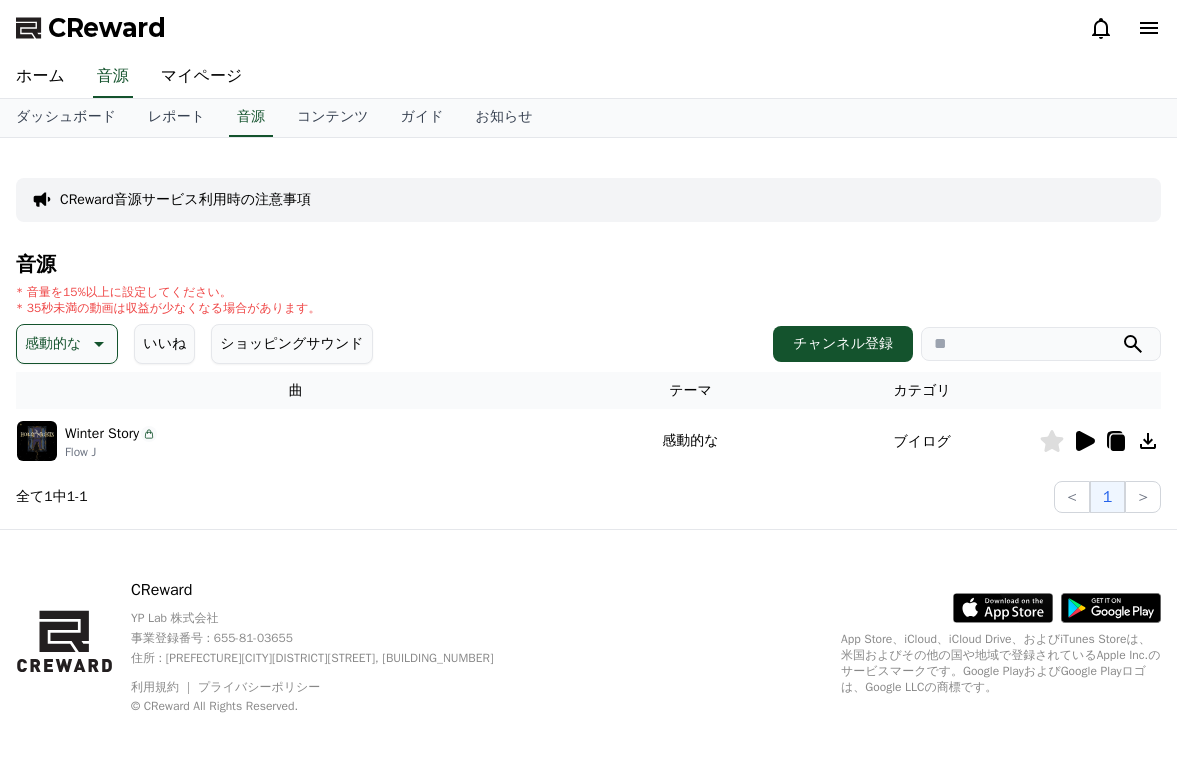 scroll, scrollTop: 0, scrollLeft: 0, axis: both 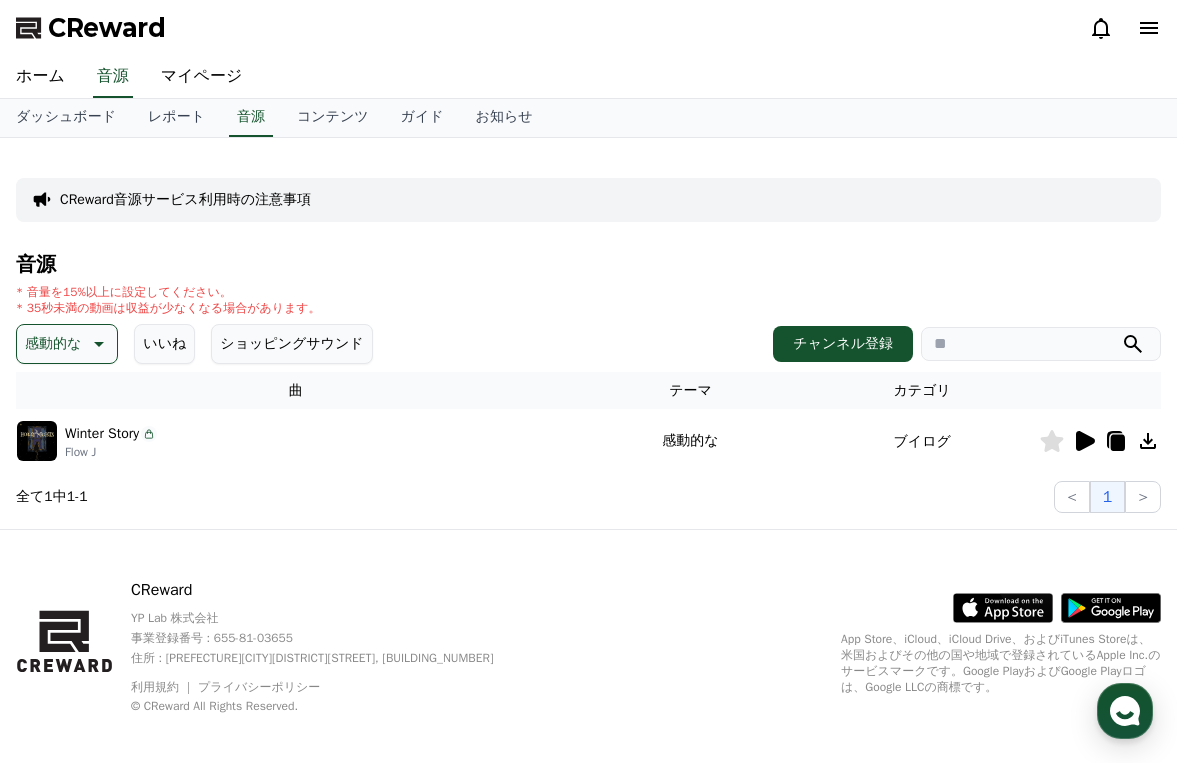 click 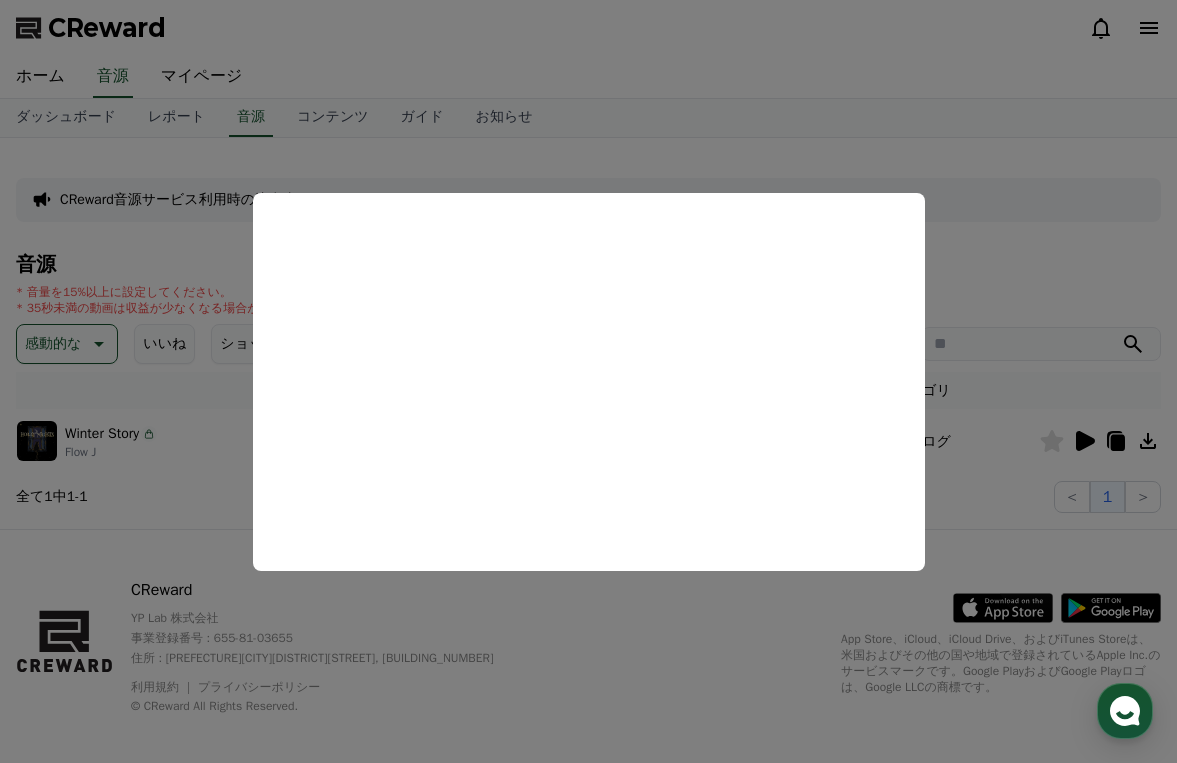 scroll, scrollTop: 7, scrollLeft: 0, axis: vertical 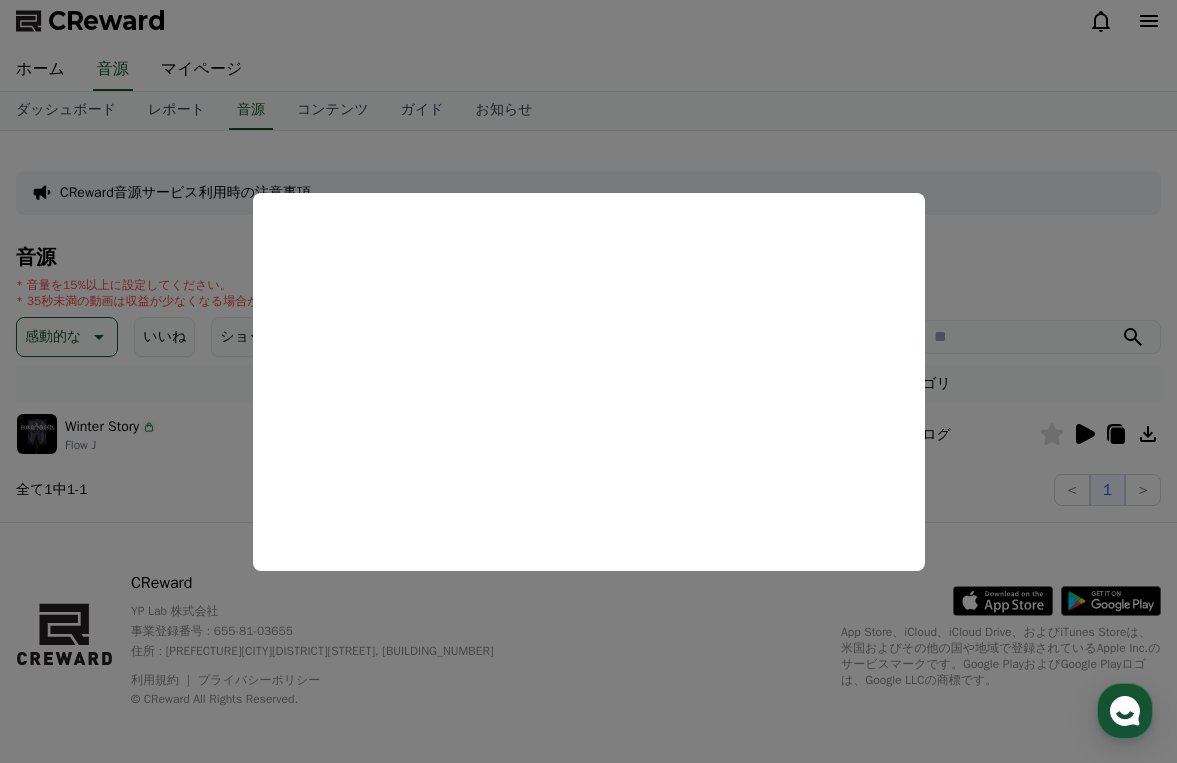 click at bounding box center (588, 381) 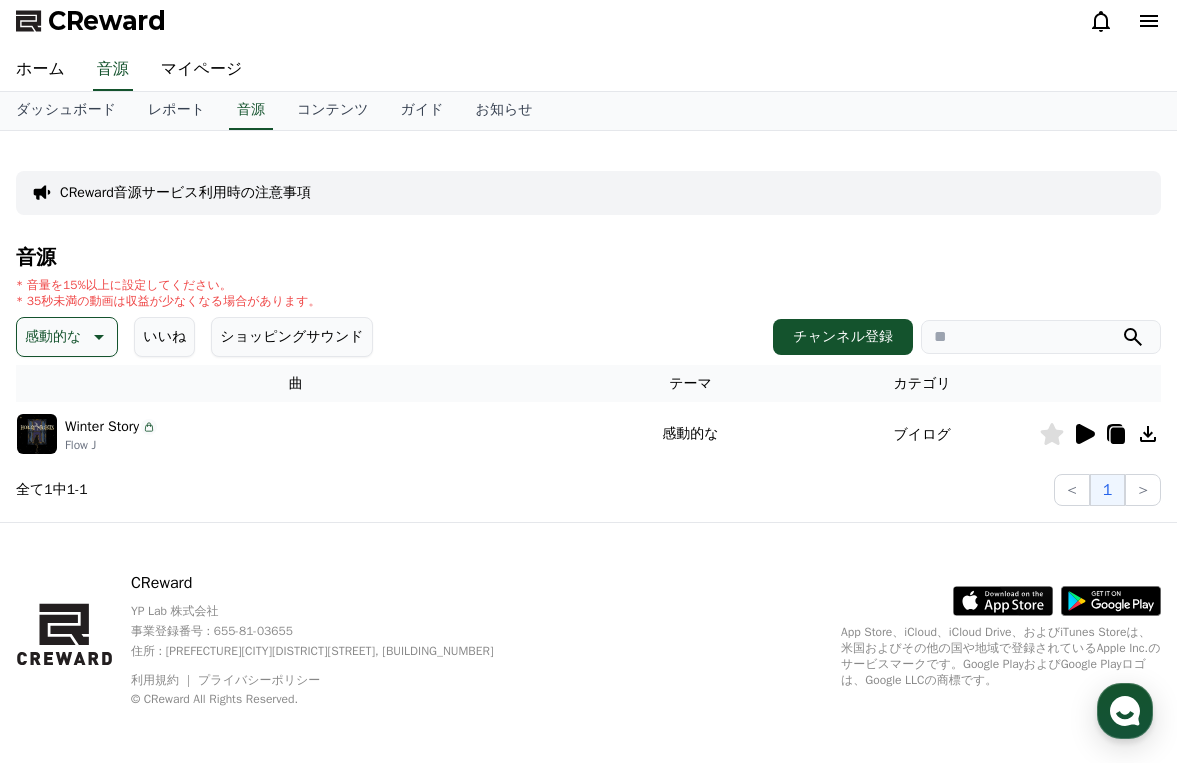 click on "感動的な" at bounding box center (53, 337) 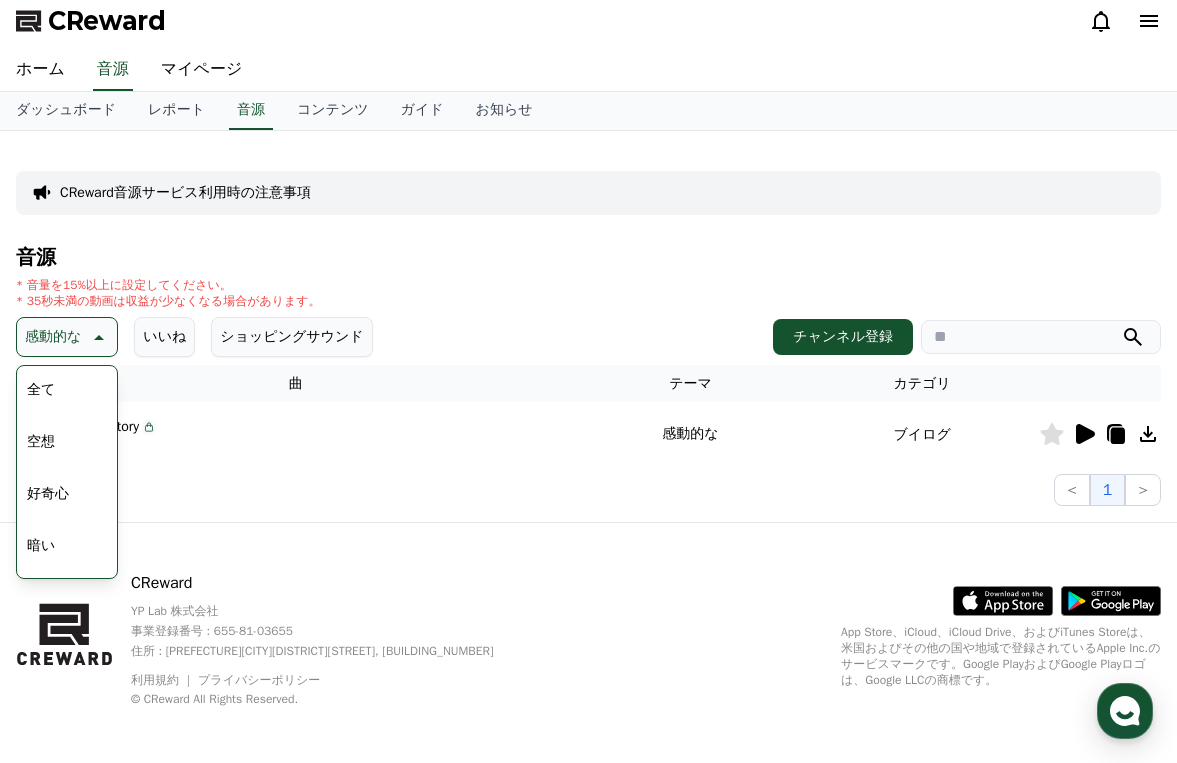 drag, startPoint x: 804, startPoint y: 63, endPoint x: 812, endPoint y: 23, distance: 40.792156 